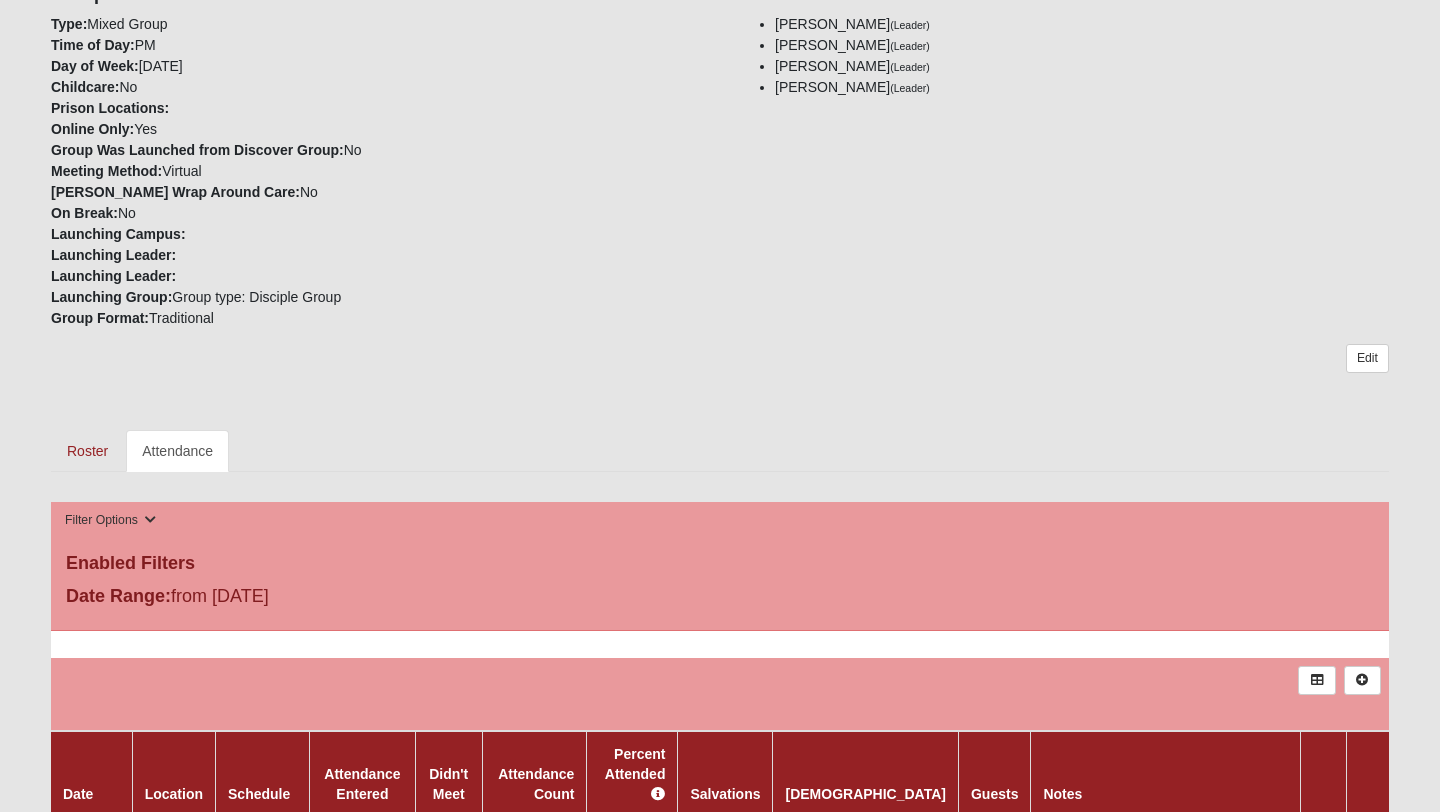 scroll, scrollTop: 331, scrollLeft: 0, axis: vertical 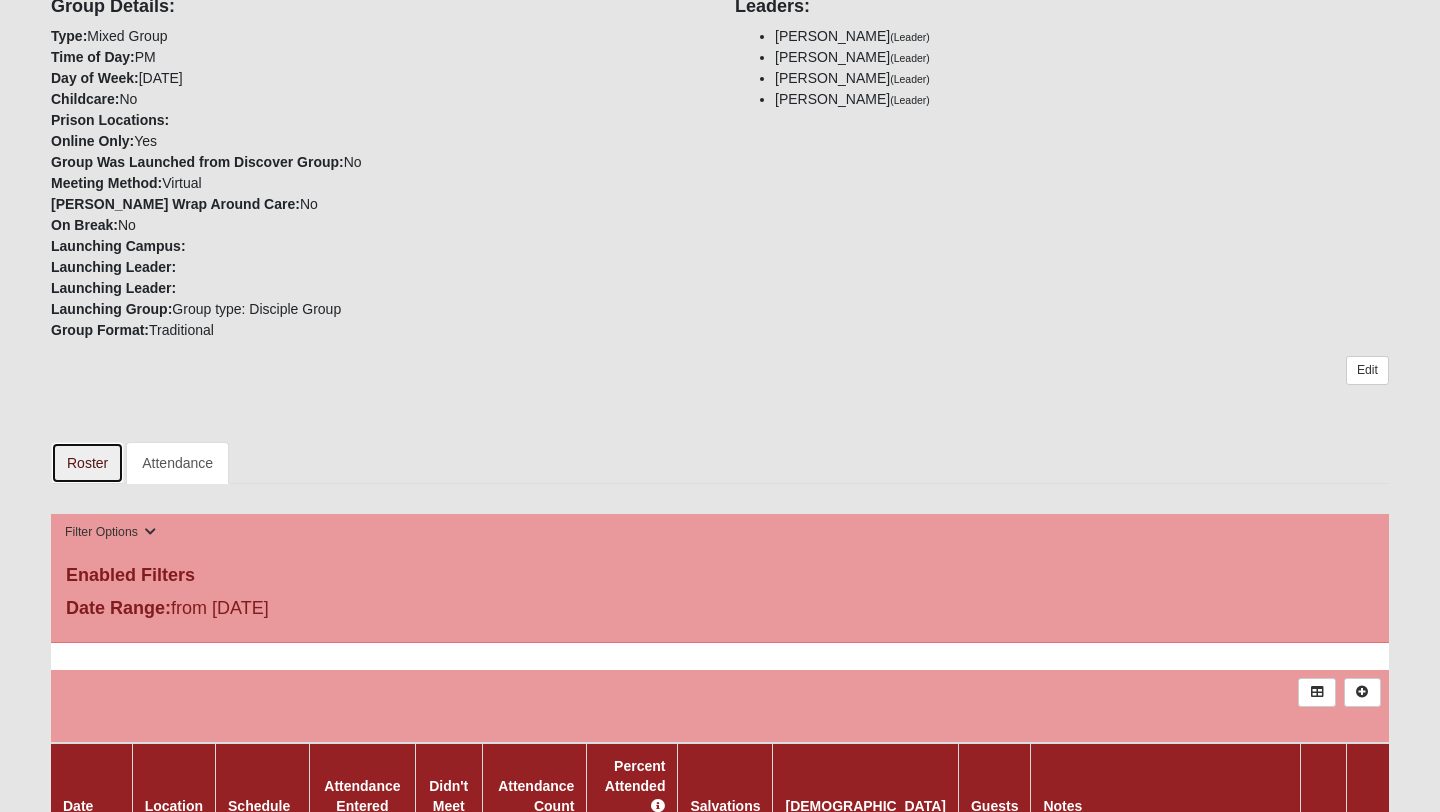 click on "Roster" at bounding box center (87, 463) 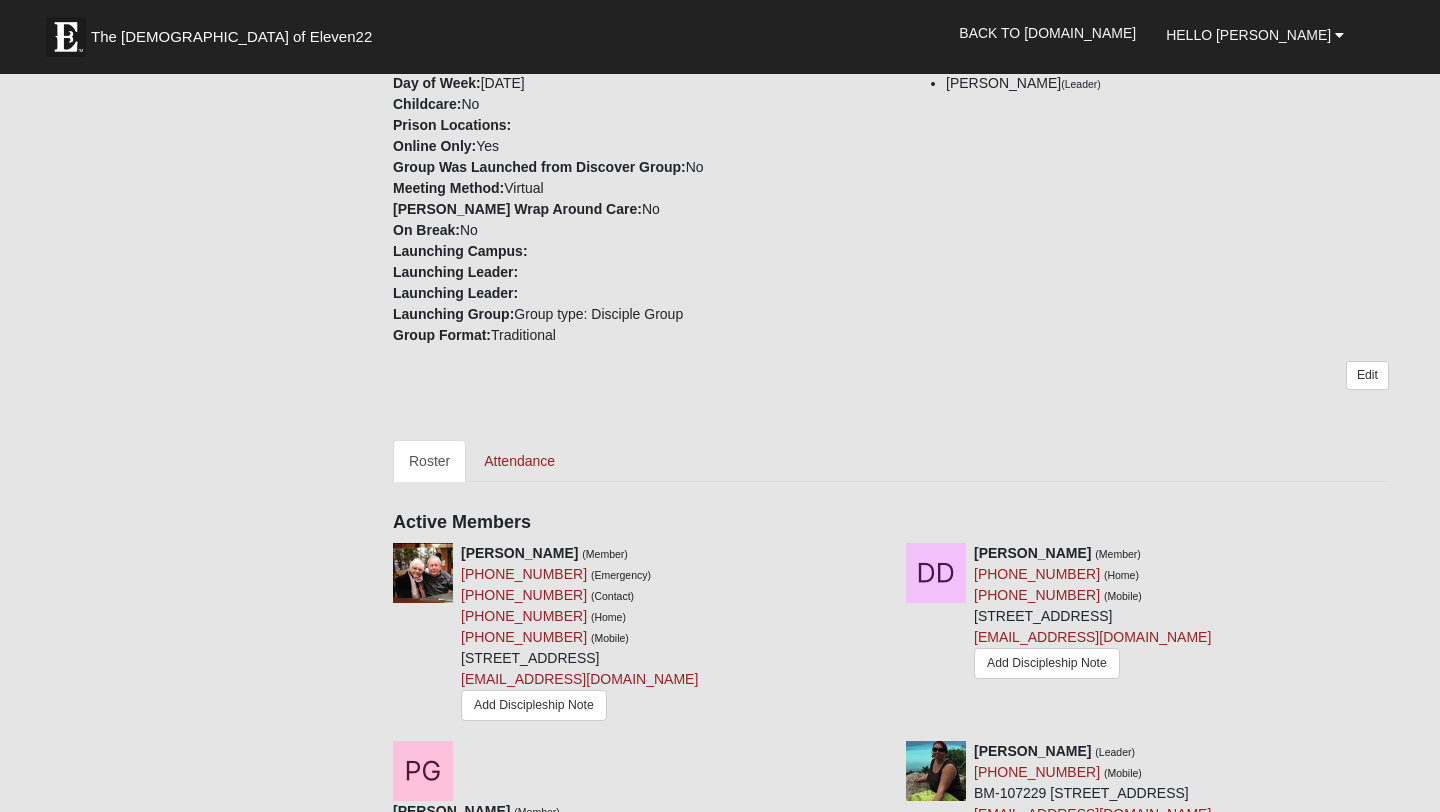 scroll, scrollTop: 0, scrollLeft: 0, axis: both 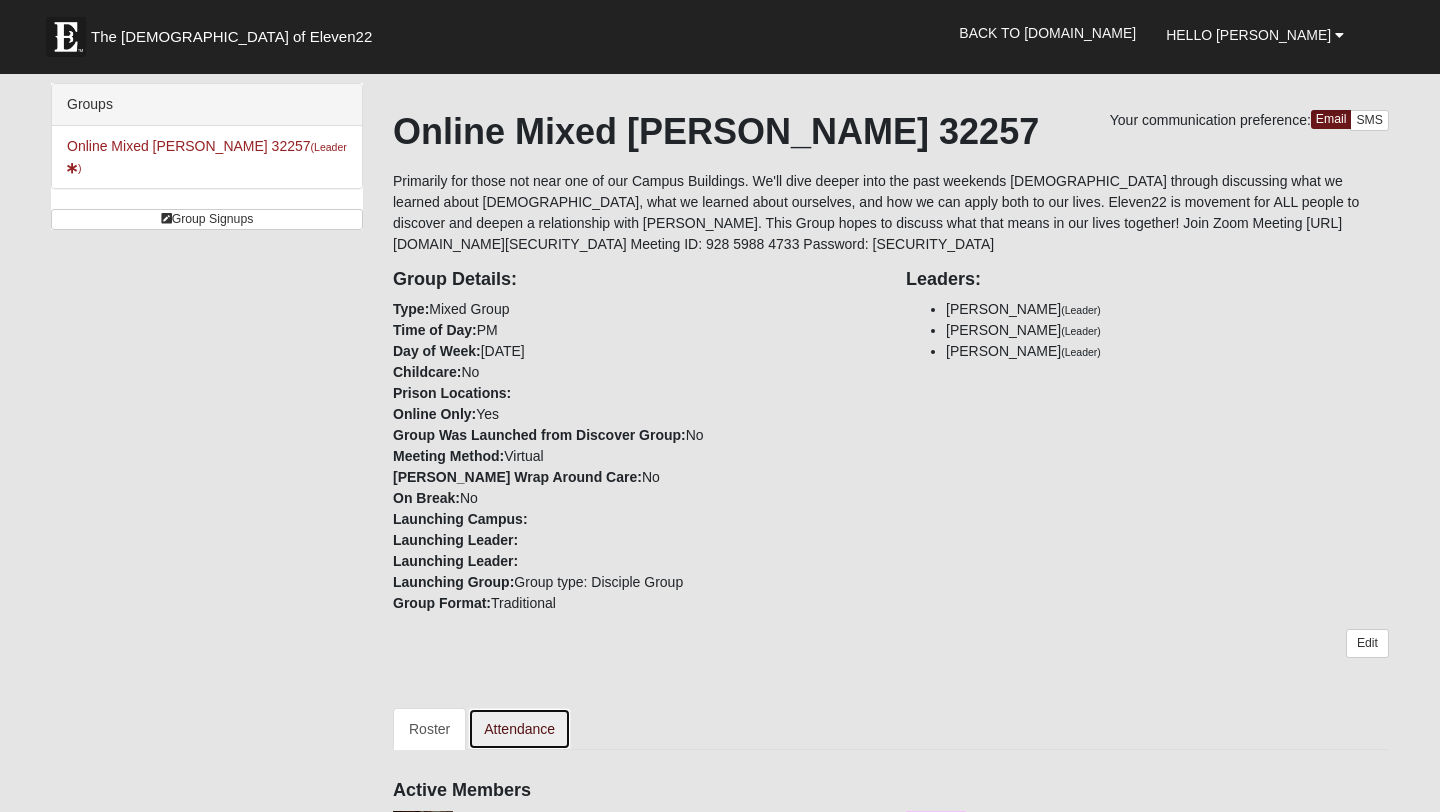 click on "Attendance" at bounding box center (519, 729) 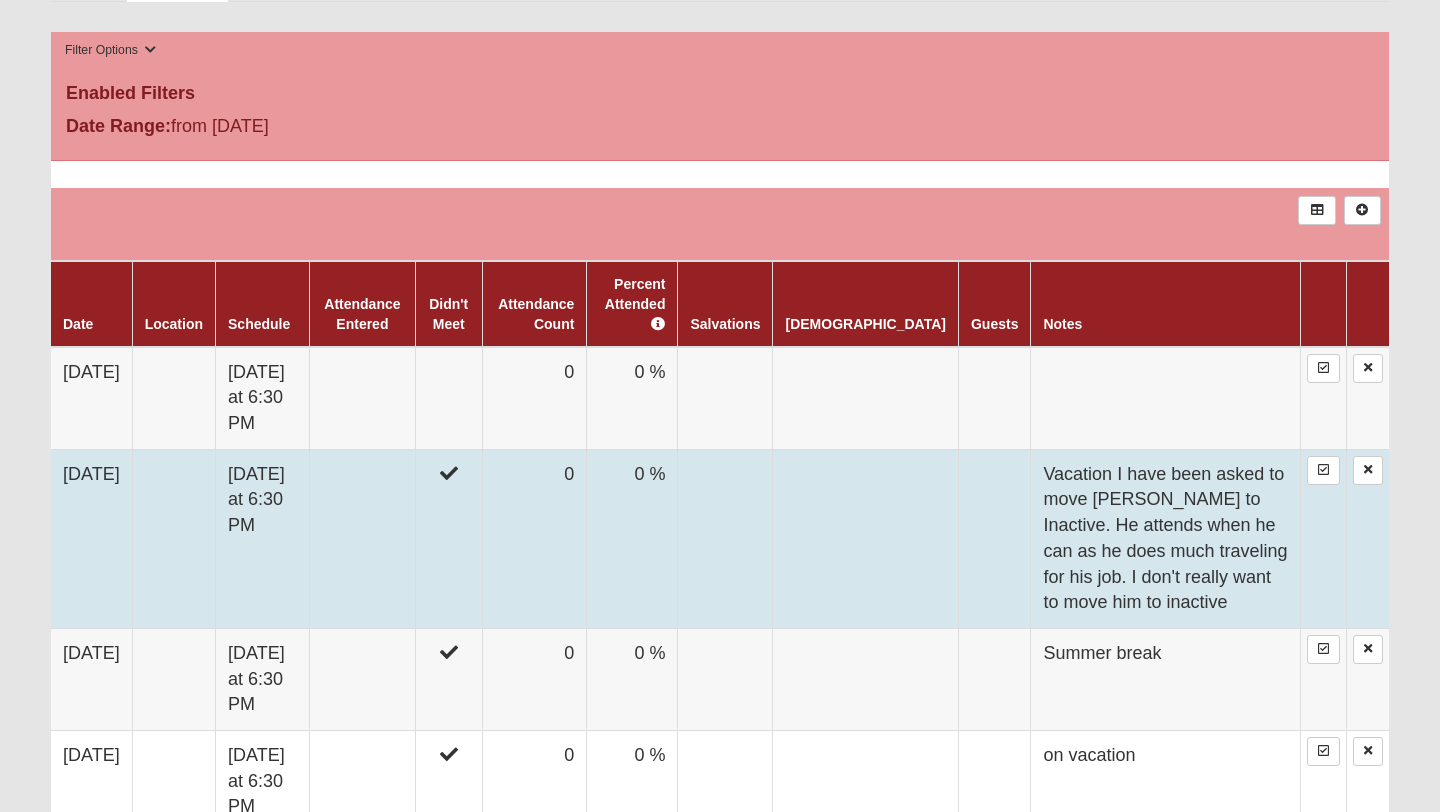 scroll, scrollTop: 789, scrollLeft: 0, axis: vertical 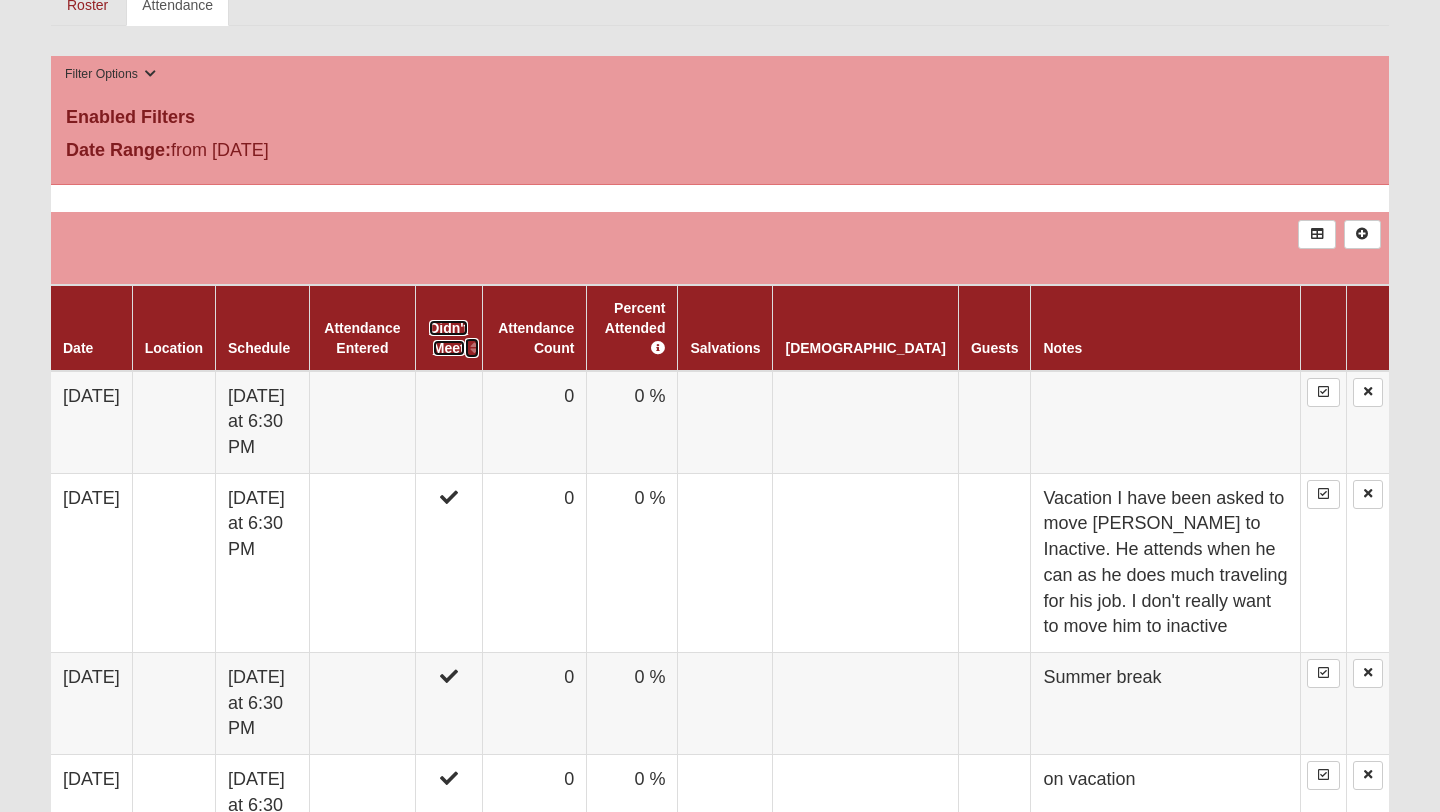 click on "Didn't Meet" at bounding box center (448, 338) 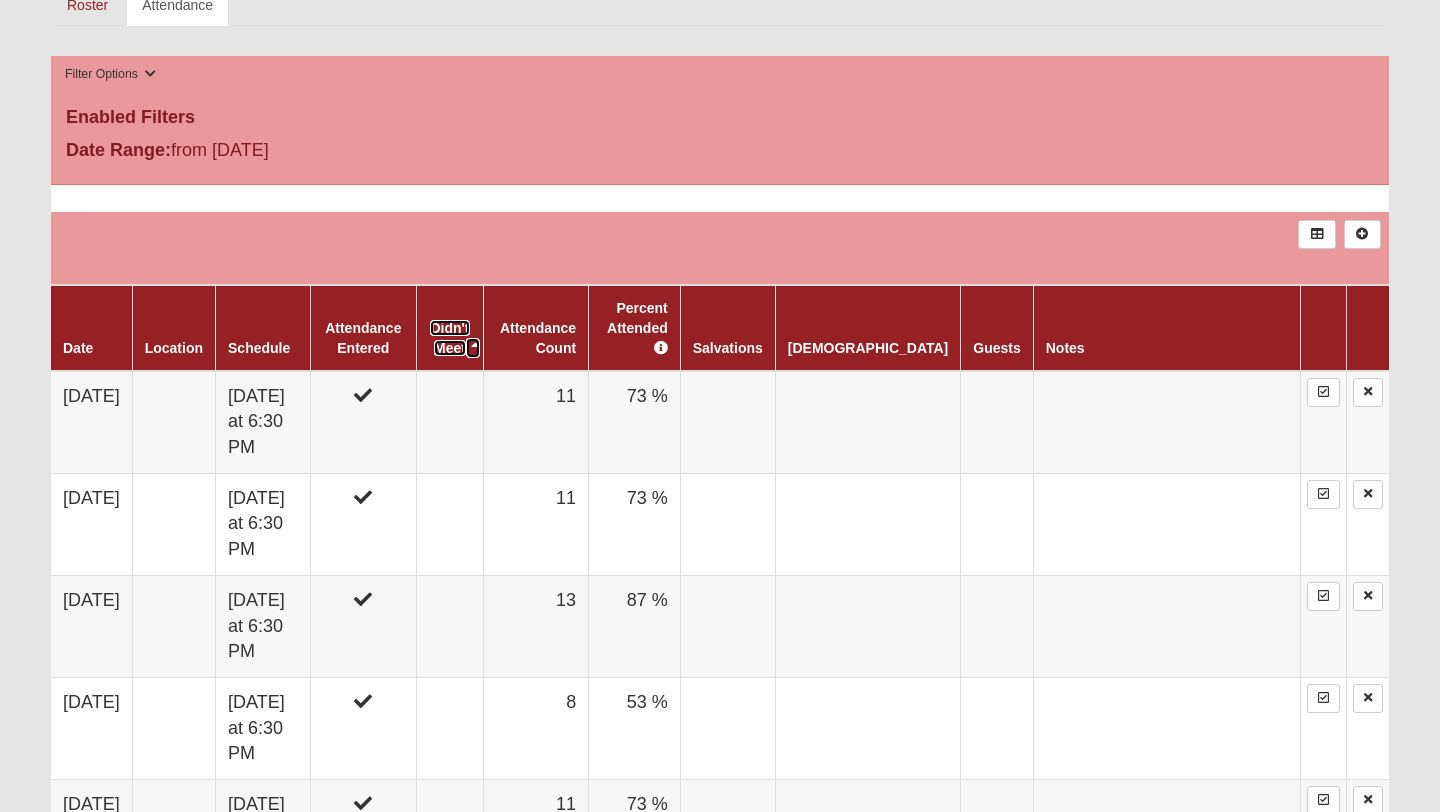 click on "Didn't Meet" at bounding box center (449, 338) 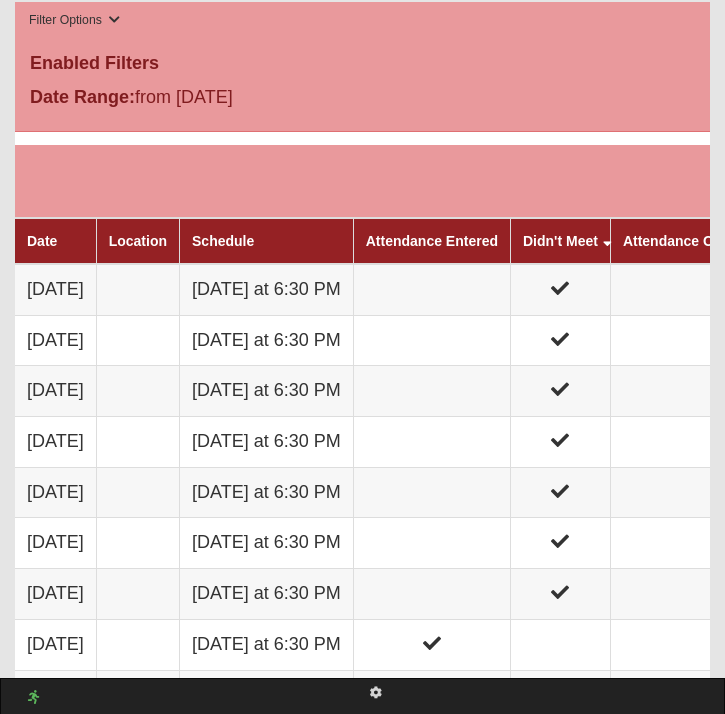 scroll, scrollTop: 1037, scrollLeft: 0, axis: vertical 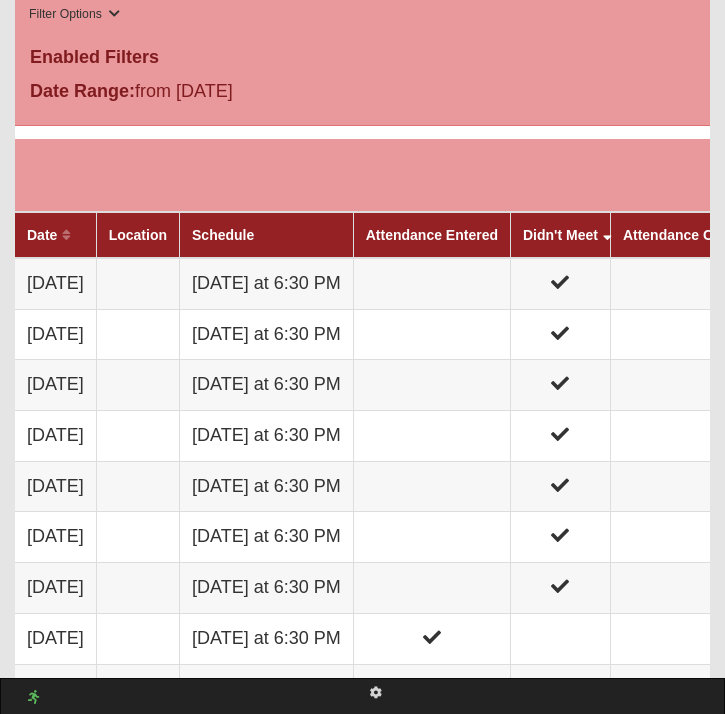 click on "Date" at bounding box center [55, 235] 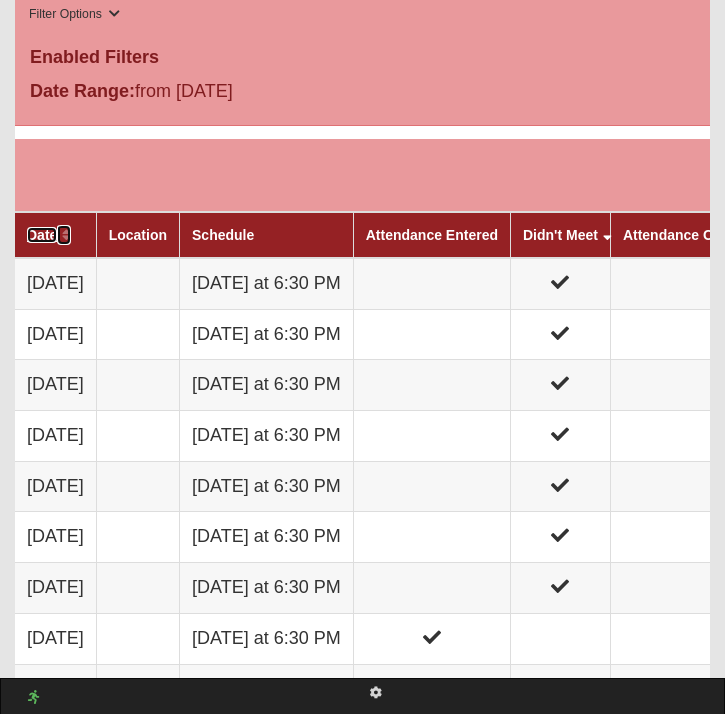 click on "Date" at bounding box center (42, 235) 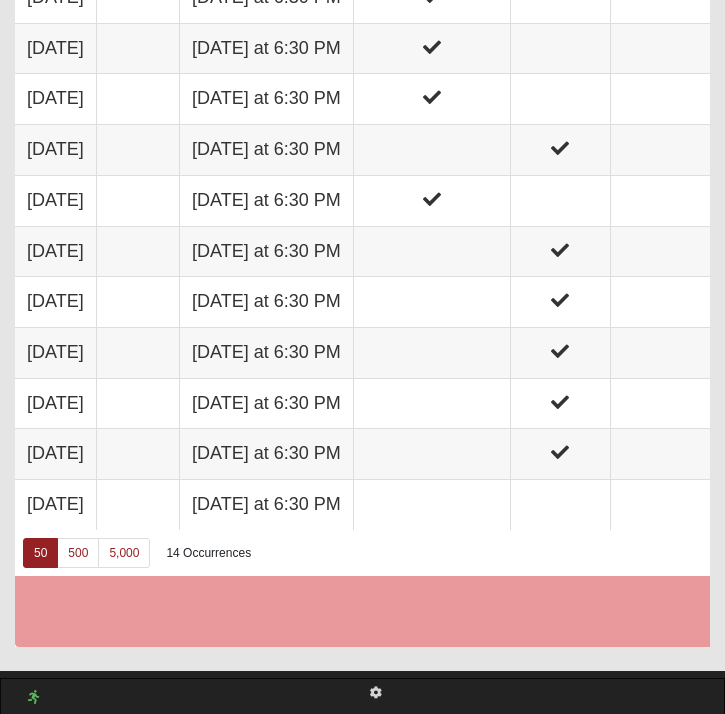 scroll, scrollTop: 1586, scrollLeft: 0, axis: vertical 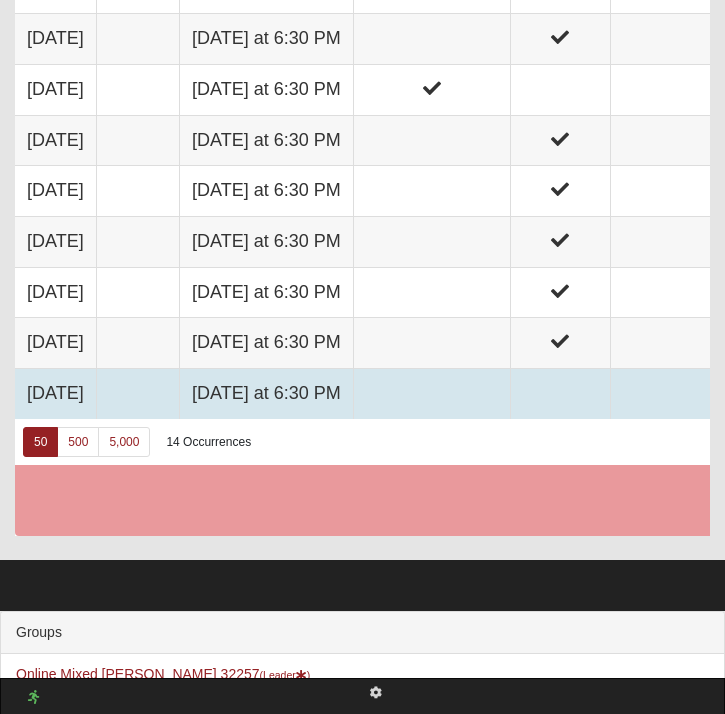 click on "[DATE]" at bounding box center [55, 394] 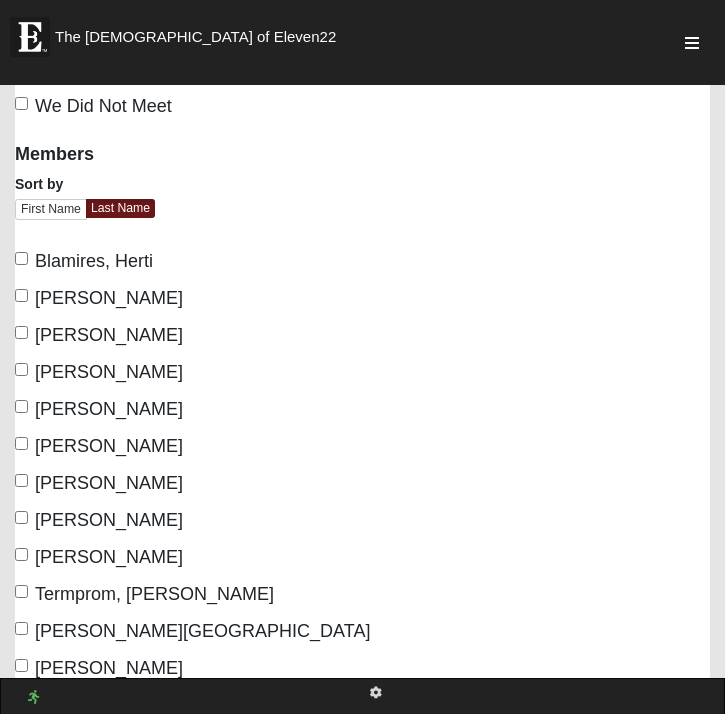 scroll, scrollTop: 251, scrollLeft: 0, axis: vertical 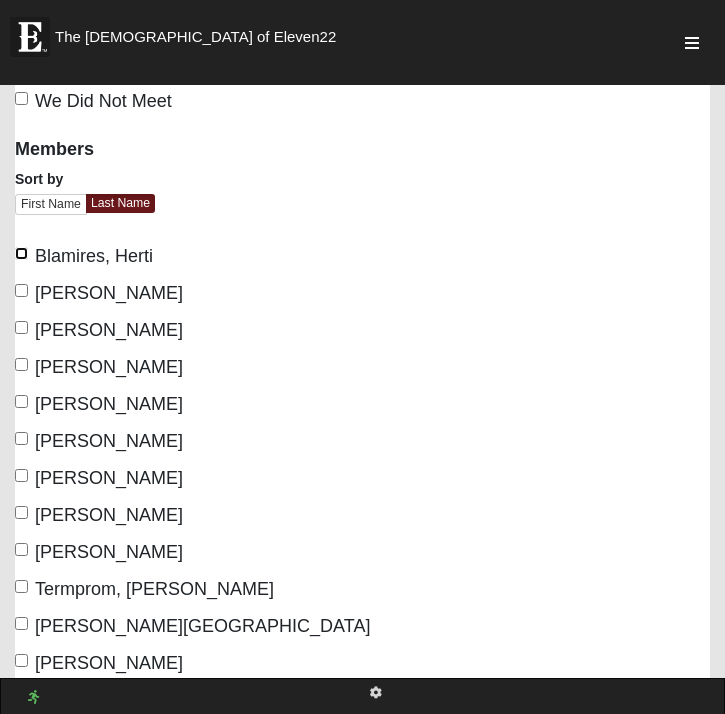 click on "Blamires, Herti" at bounding box center [21, 253] 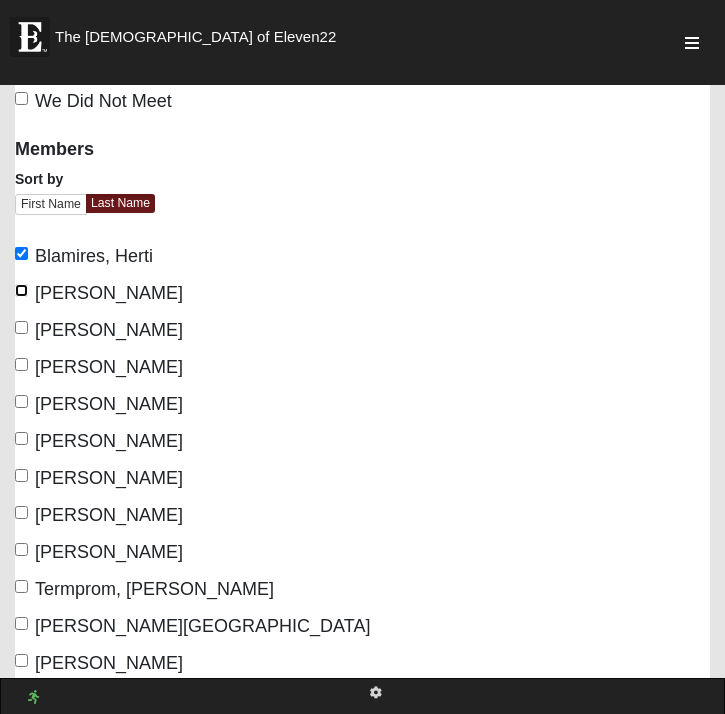 click on "Decker, Dwayne" at bounding box center [21, 290] 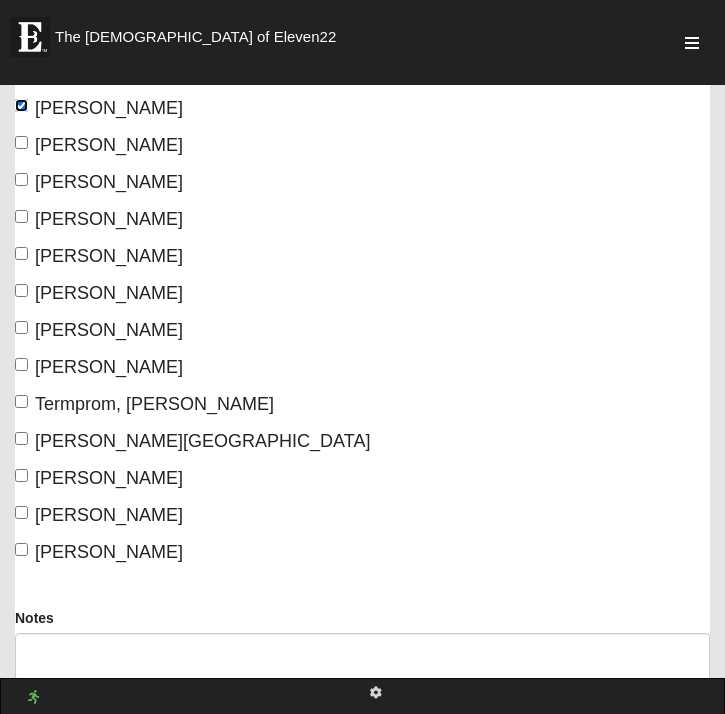 scroll, scrollTop: 460, scrollLeft: 0, axis: vertical 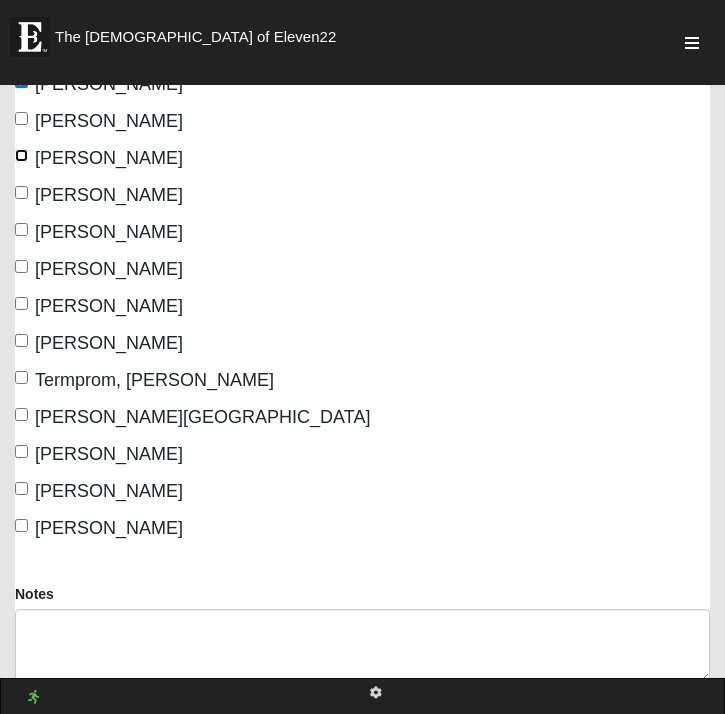 click on "Gunsolus, Genny" at bounding box center [21, 155] 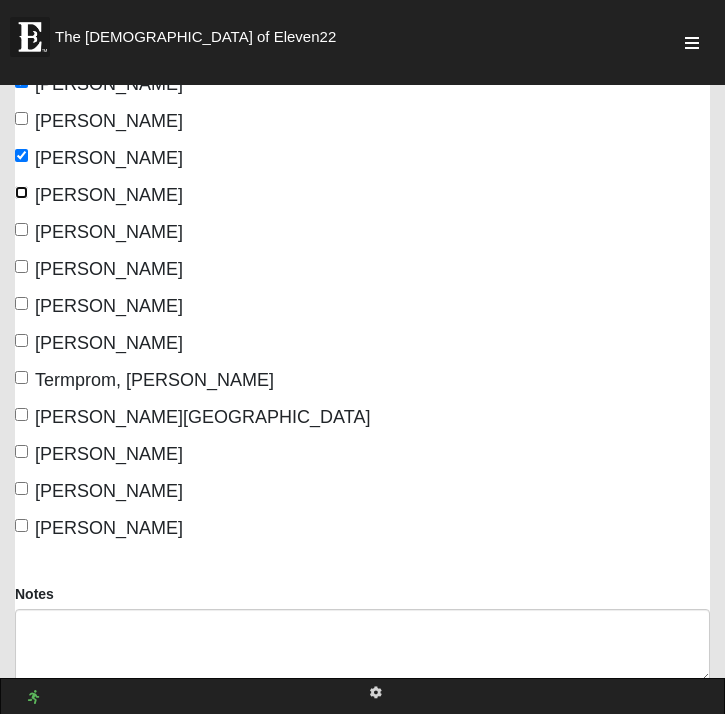 click on "McElroy, Bonnie" at bounding box center (21, 192) 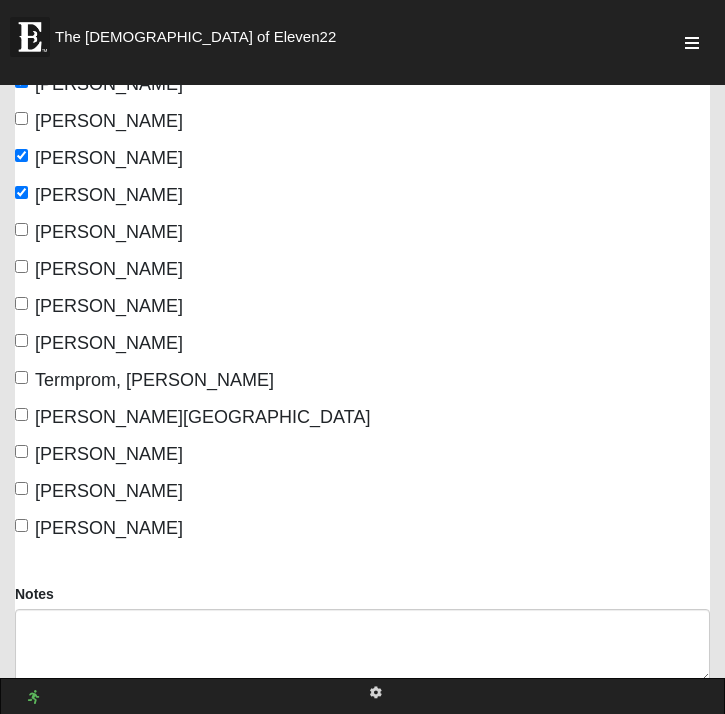 click on "McElroy, Jimmy" at bounding box center [99, 232] 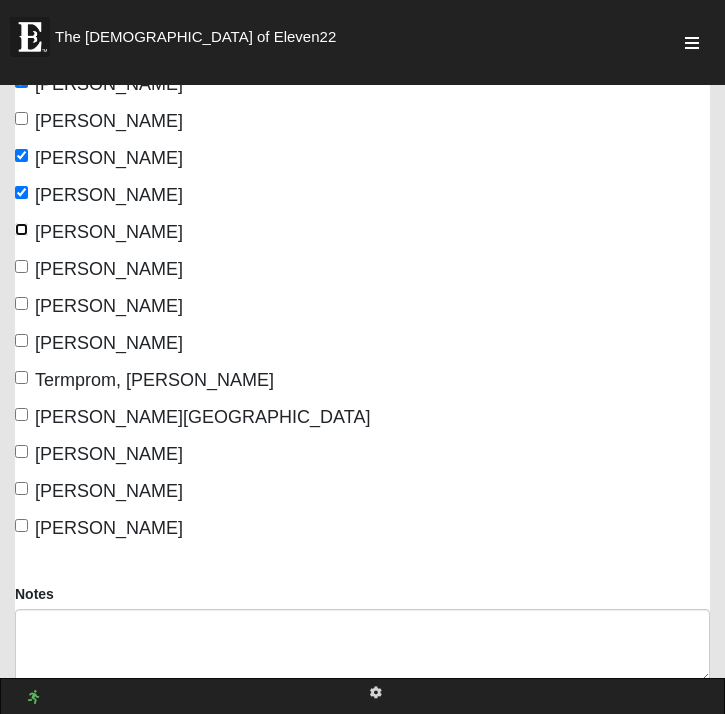 click on "McElroy, Jimmy" at bounding box center [21, 229] 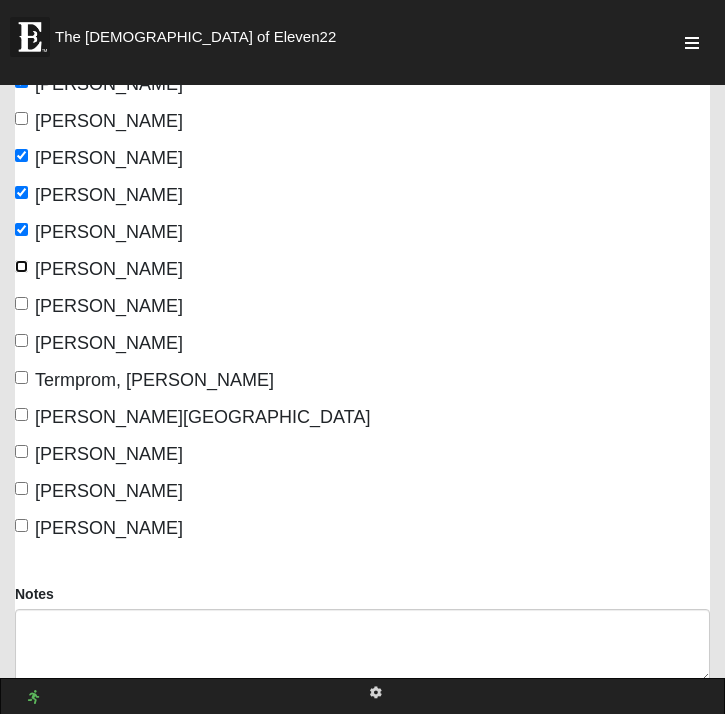 click on "Myers, Beth" at bounding box center (21, 266) 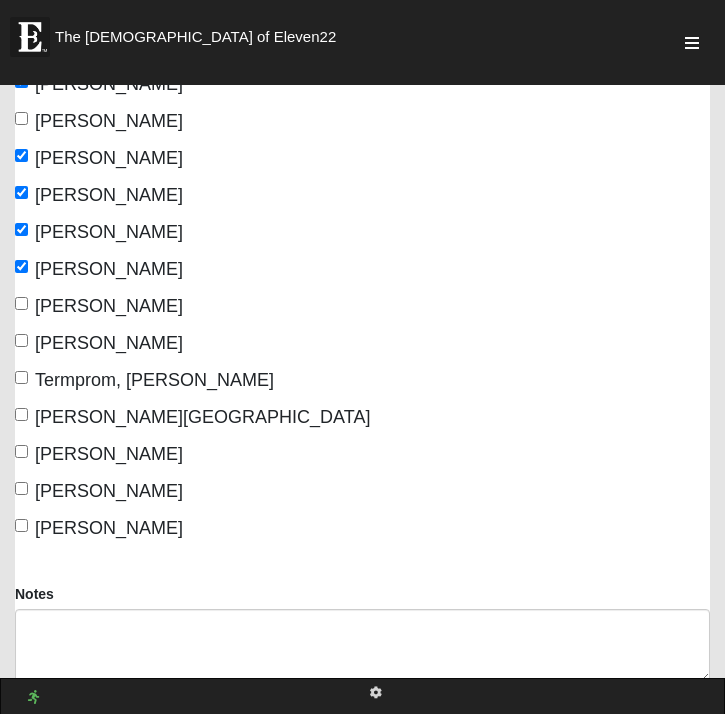 click on "Members
Sort by
First Name Last Name
Blamires, Herti
Decker, Dwayne
Grabia, Pauline
Gunsolus, Genny" at bounding box center [362, 229] 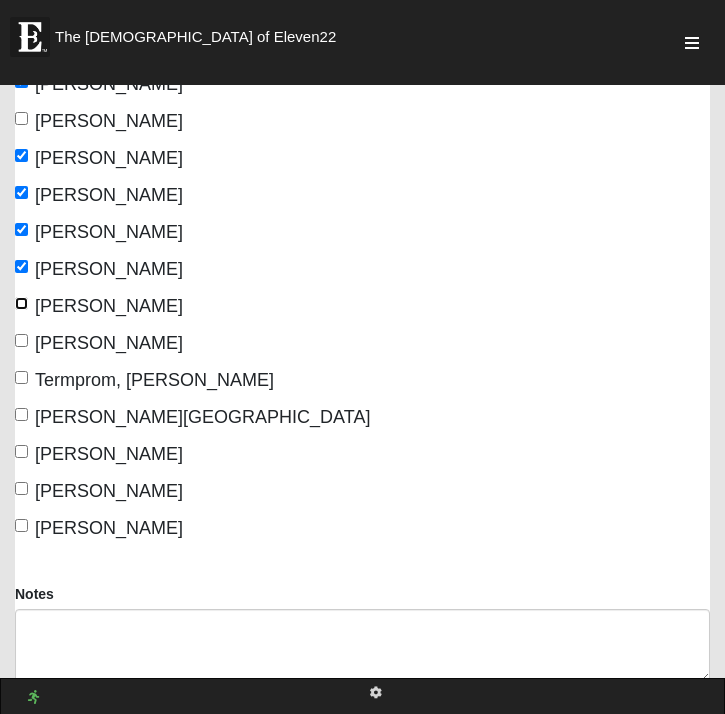 click on "Myers, Dennis" at bounding box center [21, 303] 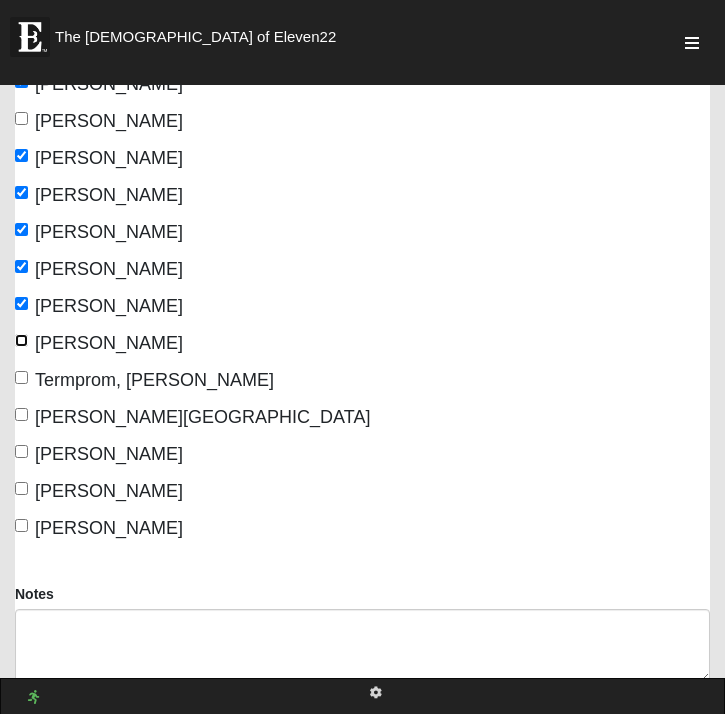 click on "Riban, Mike" at bounding box center [21, 340] 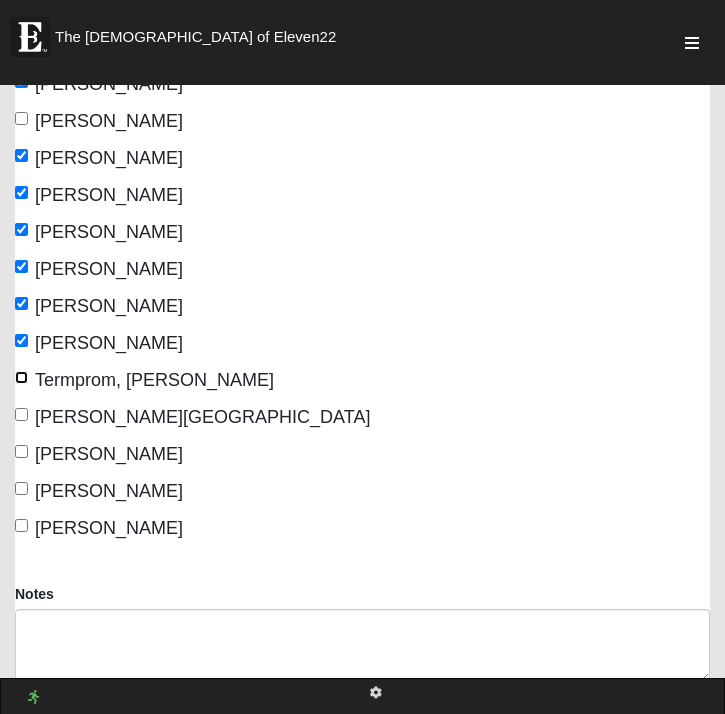 click on "Termprom, Kanjana" at bounding box center (21, 377) 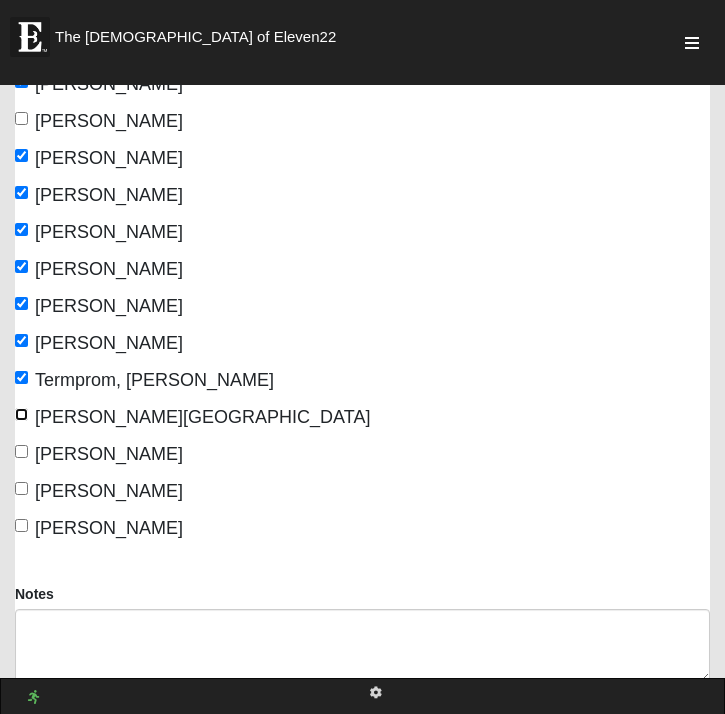 click on "West, Myrna" at bounding box center [21, 414] 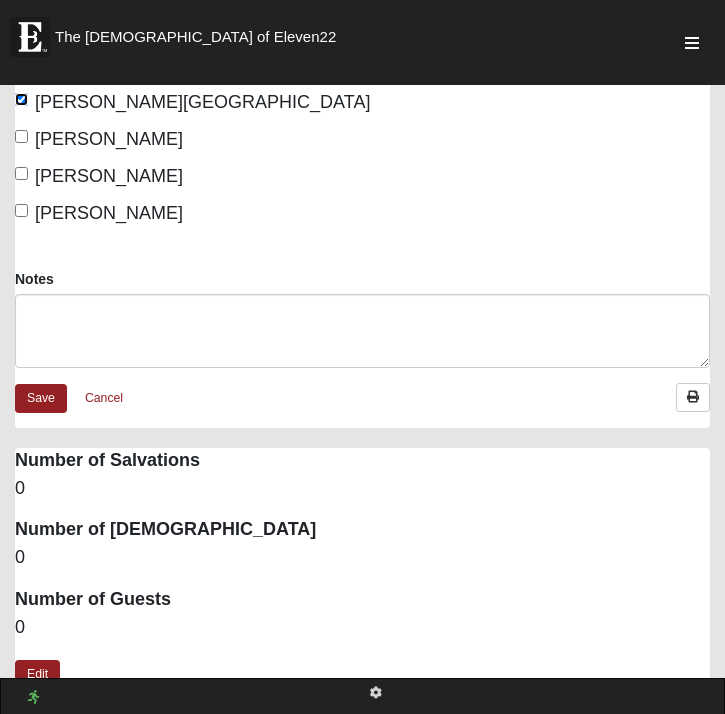 scroll, scrollTop: 821, scrollLeft: 0, axis: vertical 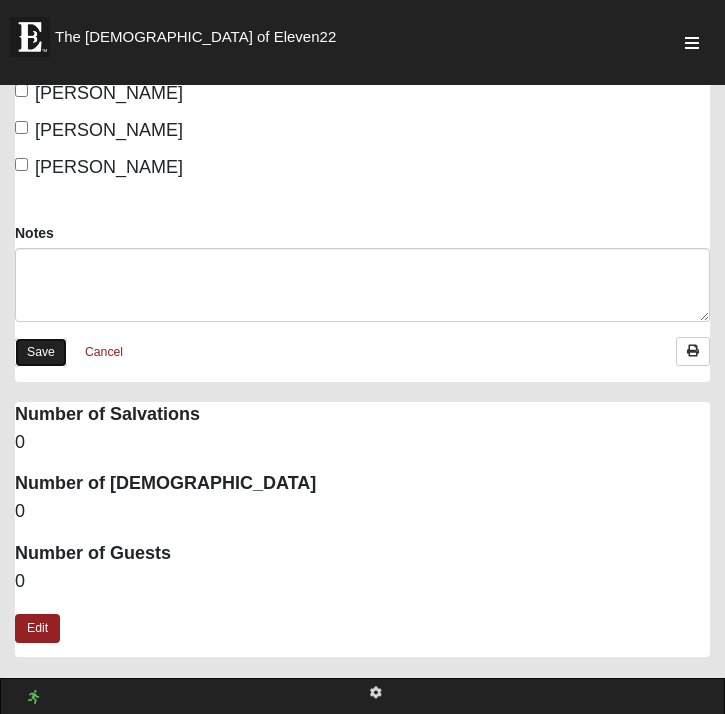 click on "Save" at bounding box center [41, 352] 